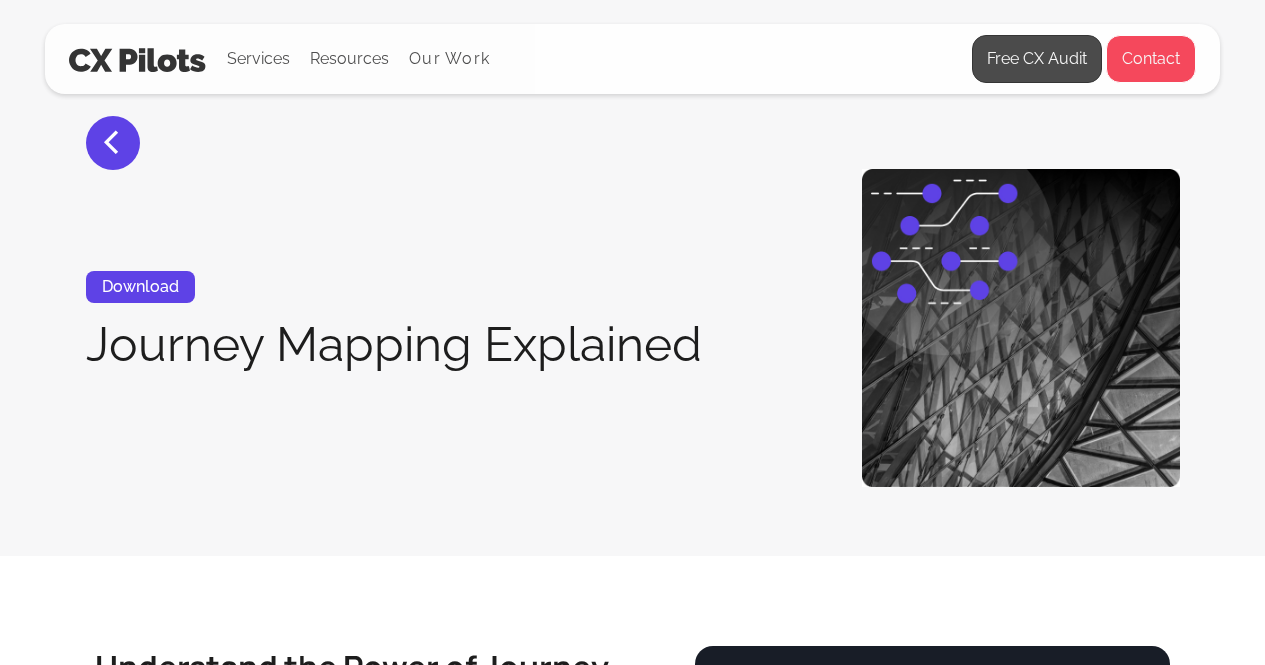 scroll, scrollTop: 0, scrollLeft: 0, axis: both 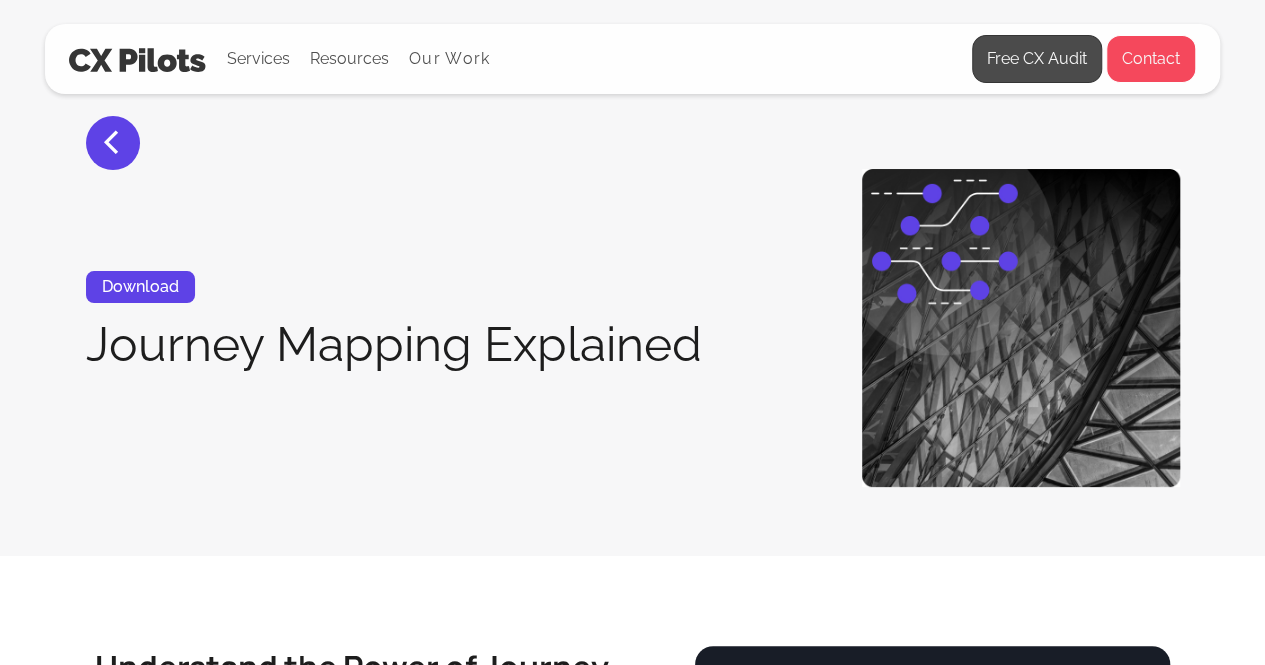 click on "< Download Journey Mapping Explained" at bounding box center [632, 278] 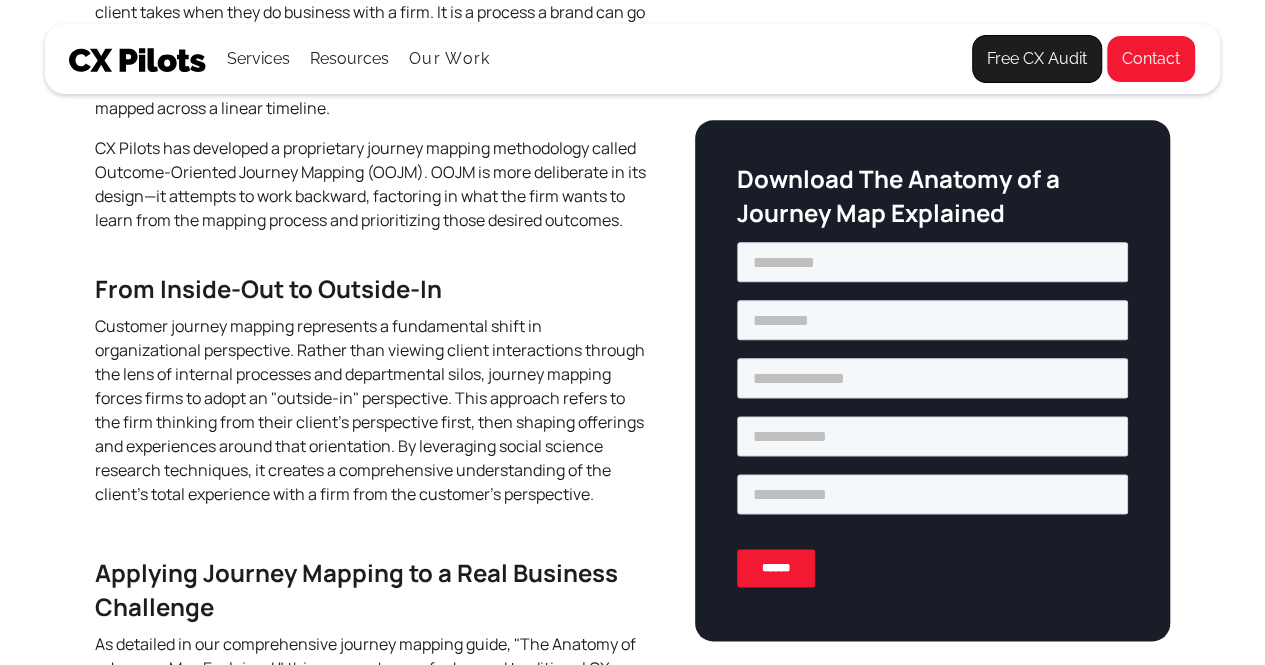 scroll, scrollTop: 1240, scrollLeft: 0, axis: vertical 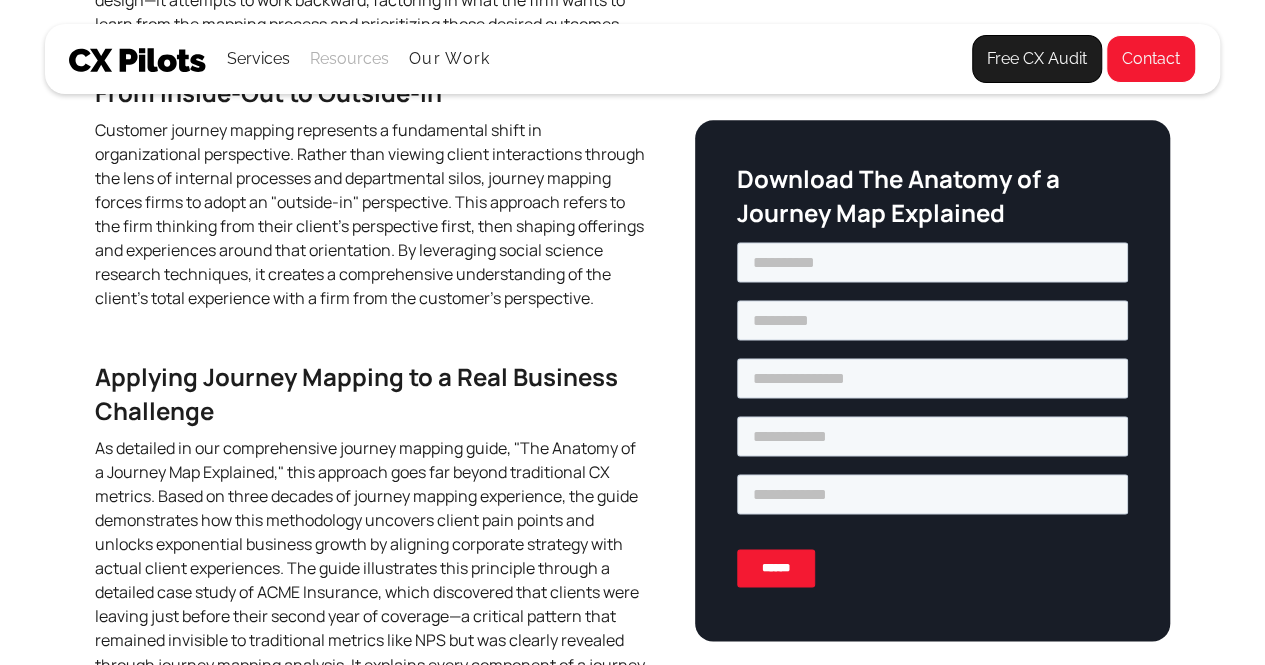click on "Resources" at bounding box center (349, 59) 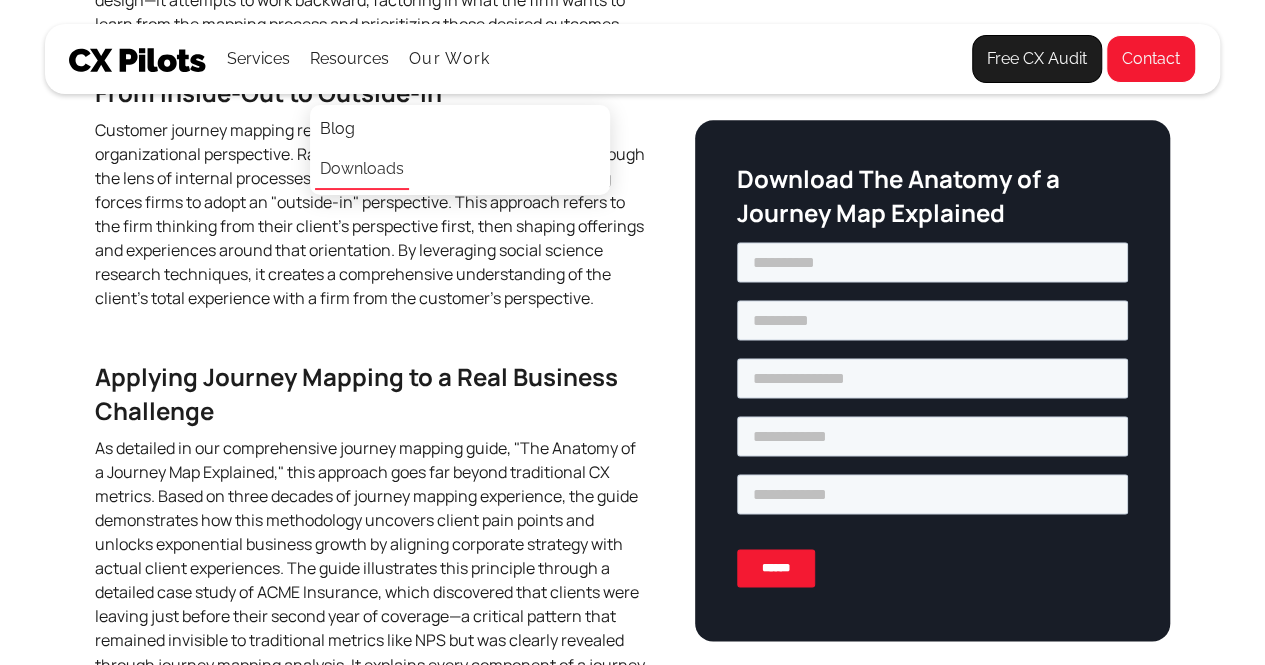 click on "Downloads" at bounding box center [362, 170] 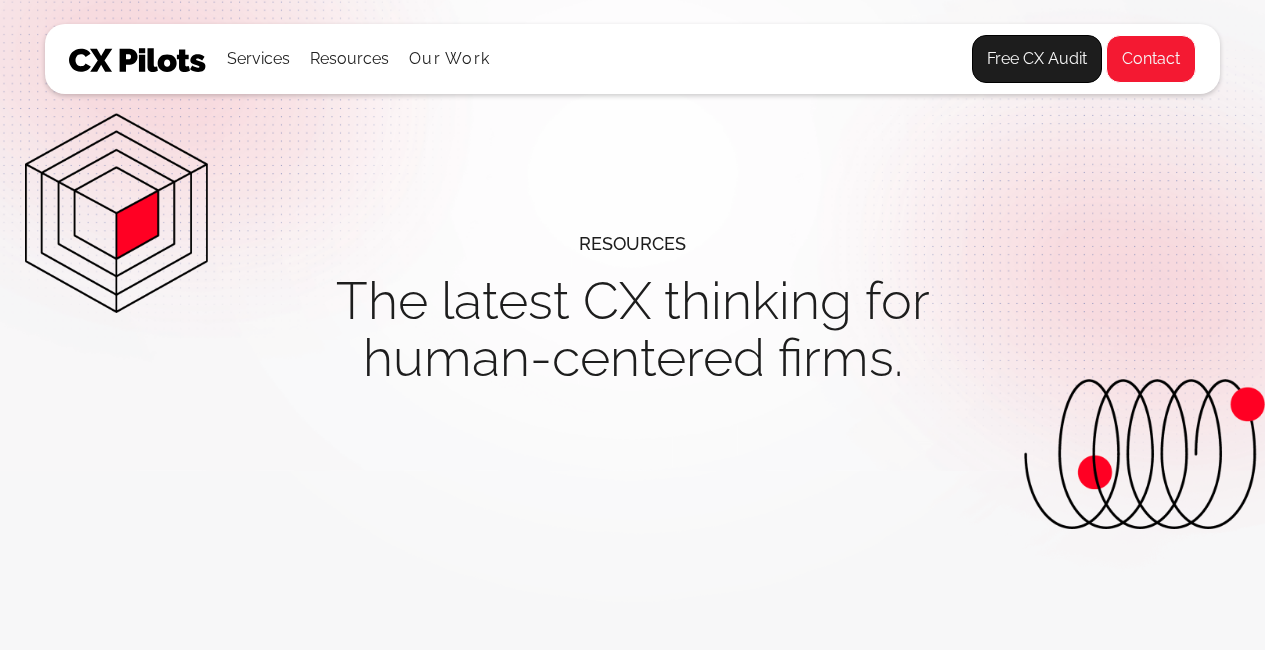 scroll, scrollTop: 0, scrollLeft: 0, axis: both 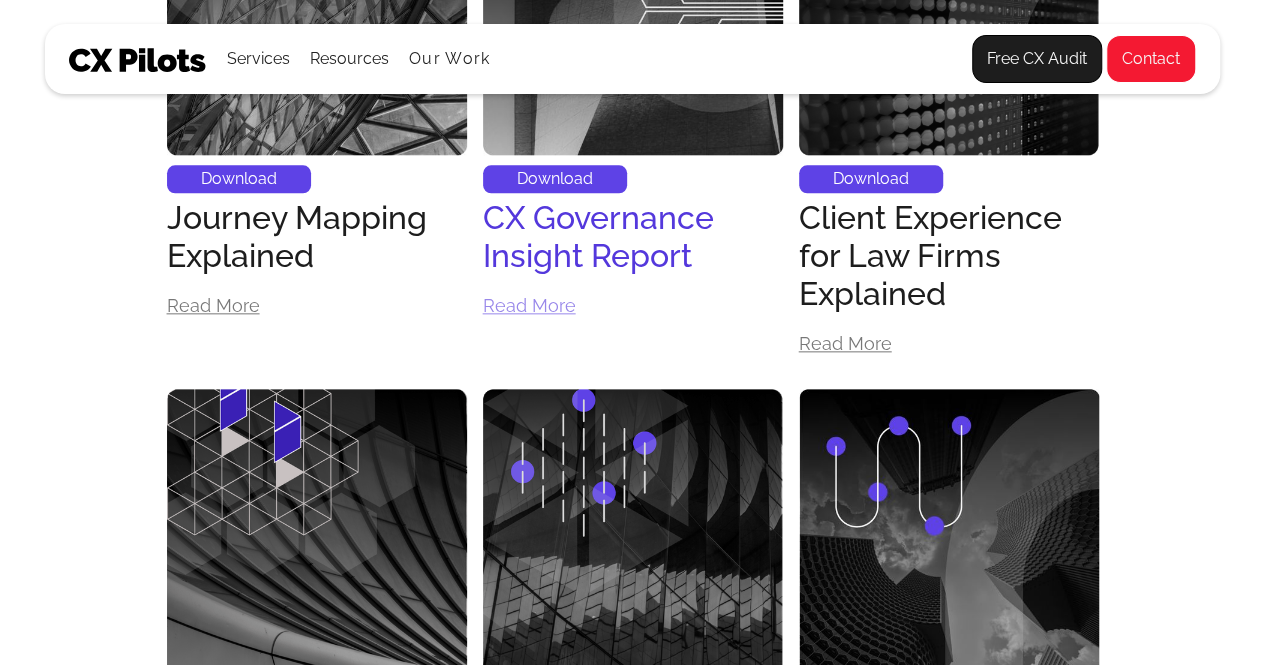 click on "Download" at bounding box center (555, 179) 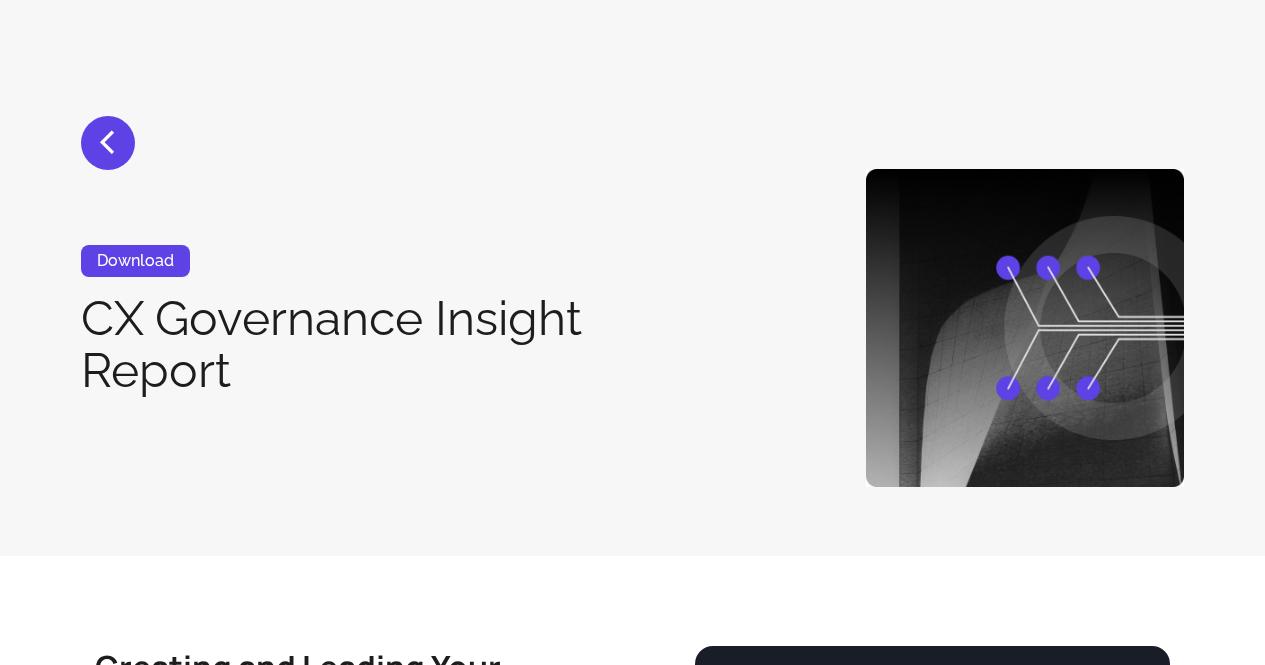 scroll, scrollTop: 0, scrollLeft: 0, axis: both 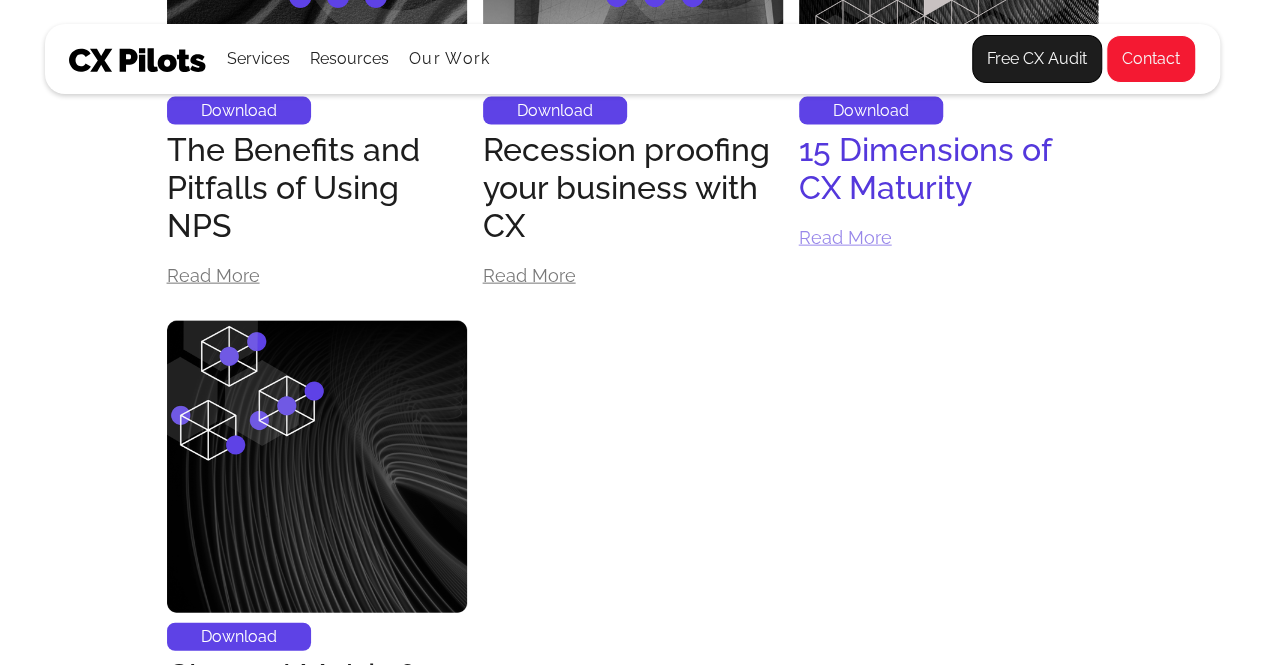 click on "Download" at bounding box center (871, 111) 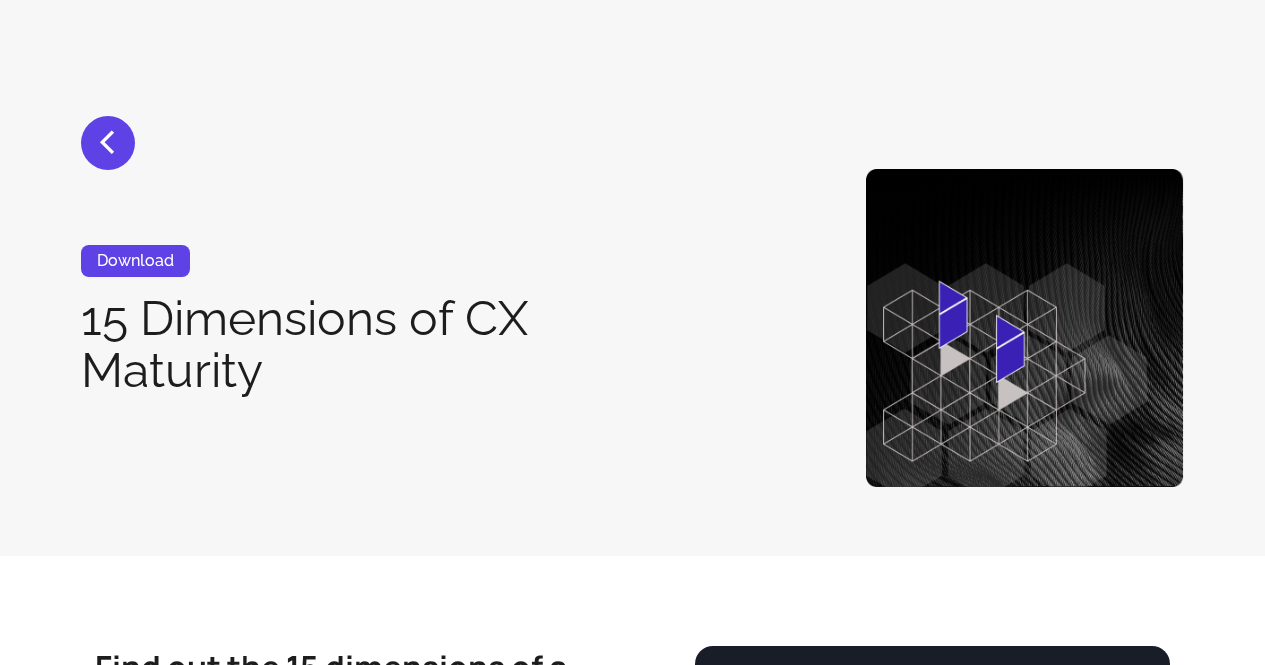 scroll, scrollTop: 0, scrollLeft: 0, axis: both 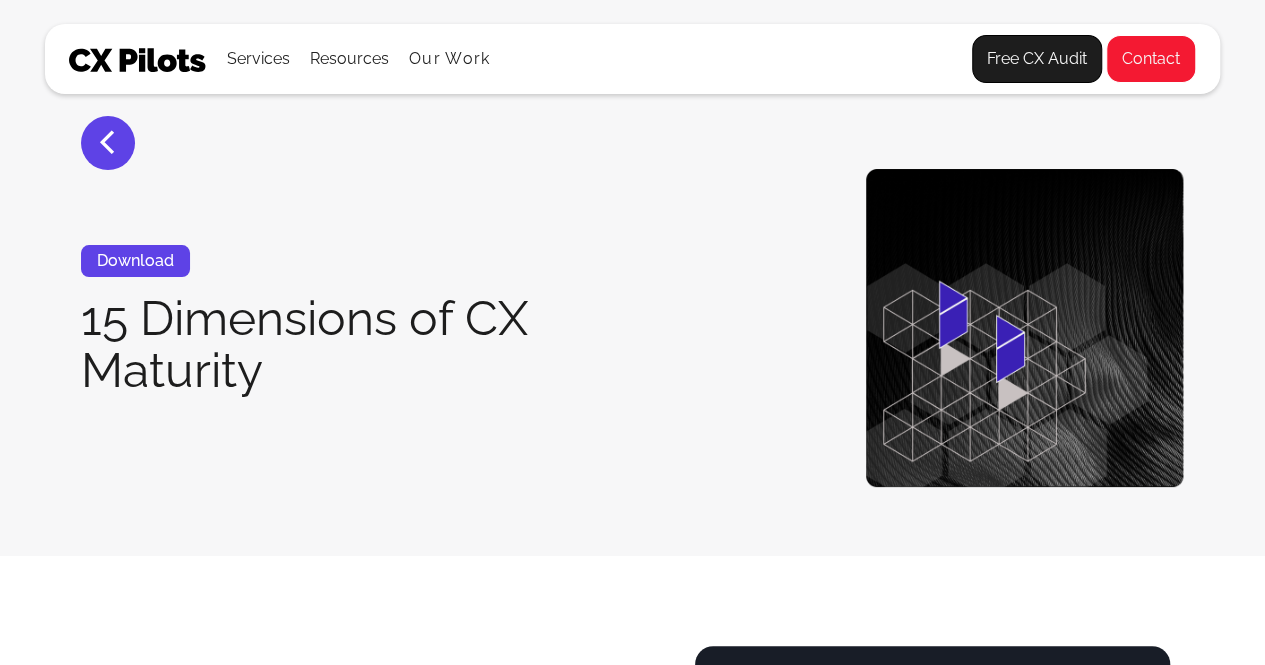 click on "< Download 15 Dimensions of CX Maturity" at bounding box center (632, 278) 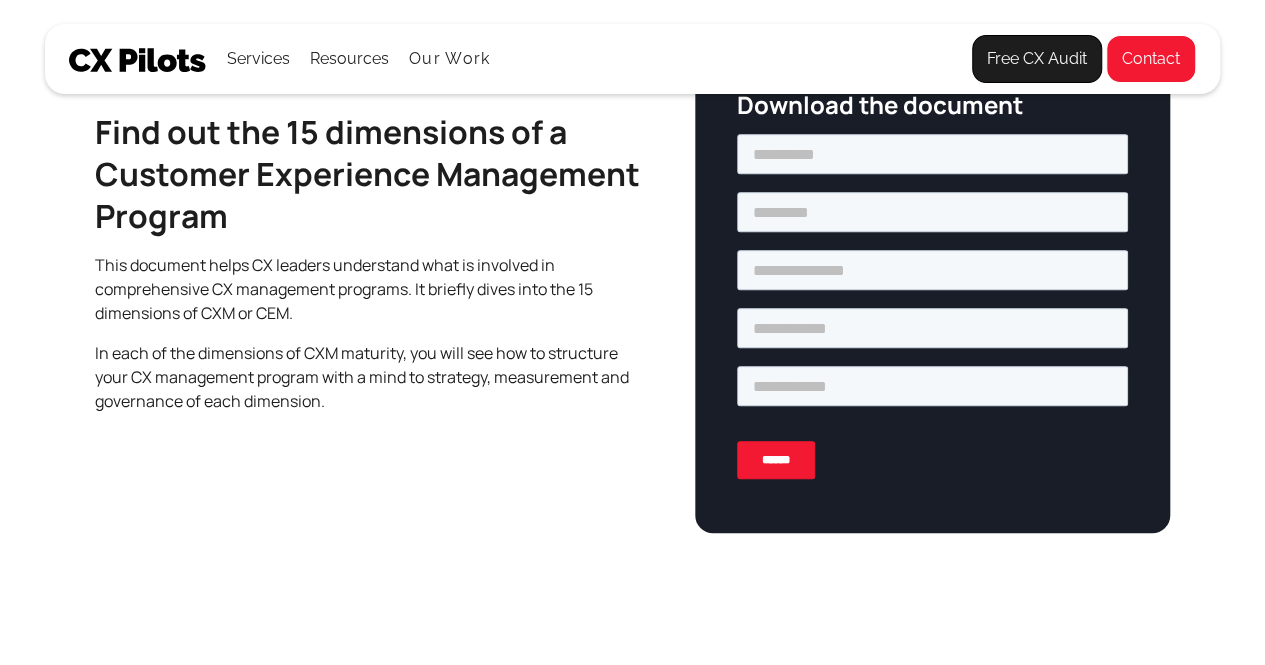 scroll, scrollTop: 560, scrollLeft: 0, axis: vertical 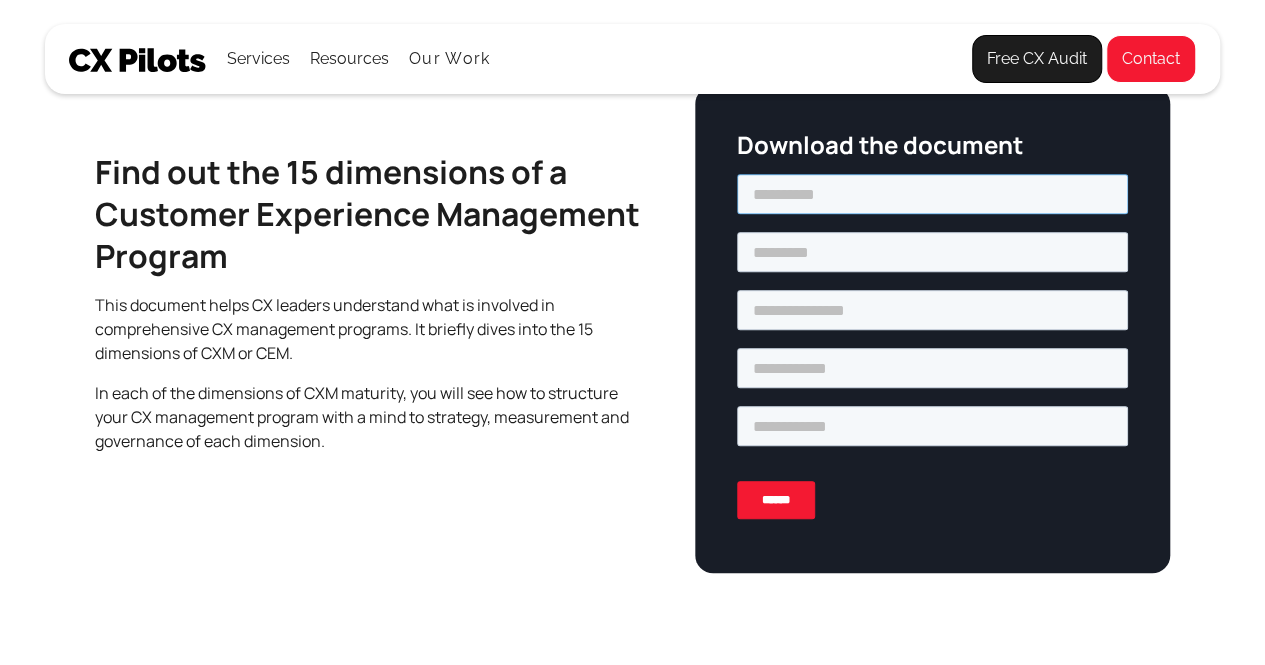 click at bounding box center (931, 194) 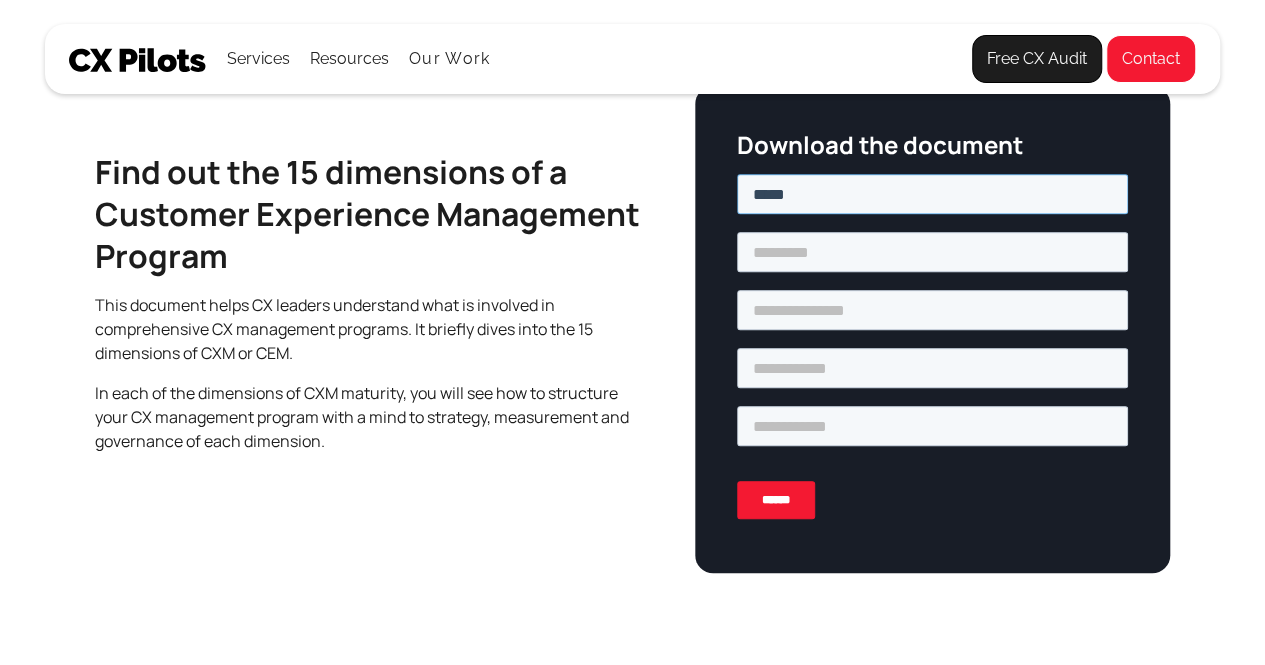 type on "*****" 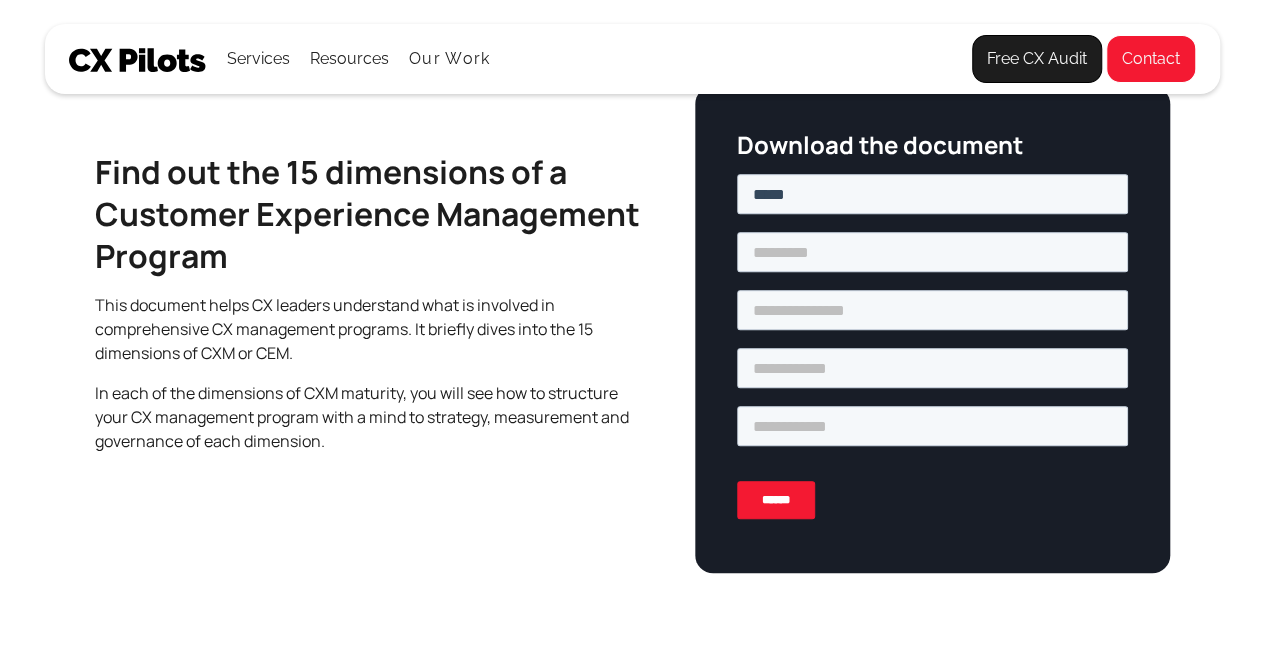 click on "***** ******" at bounding box center (931, 355) 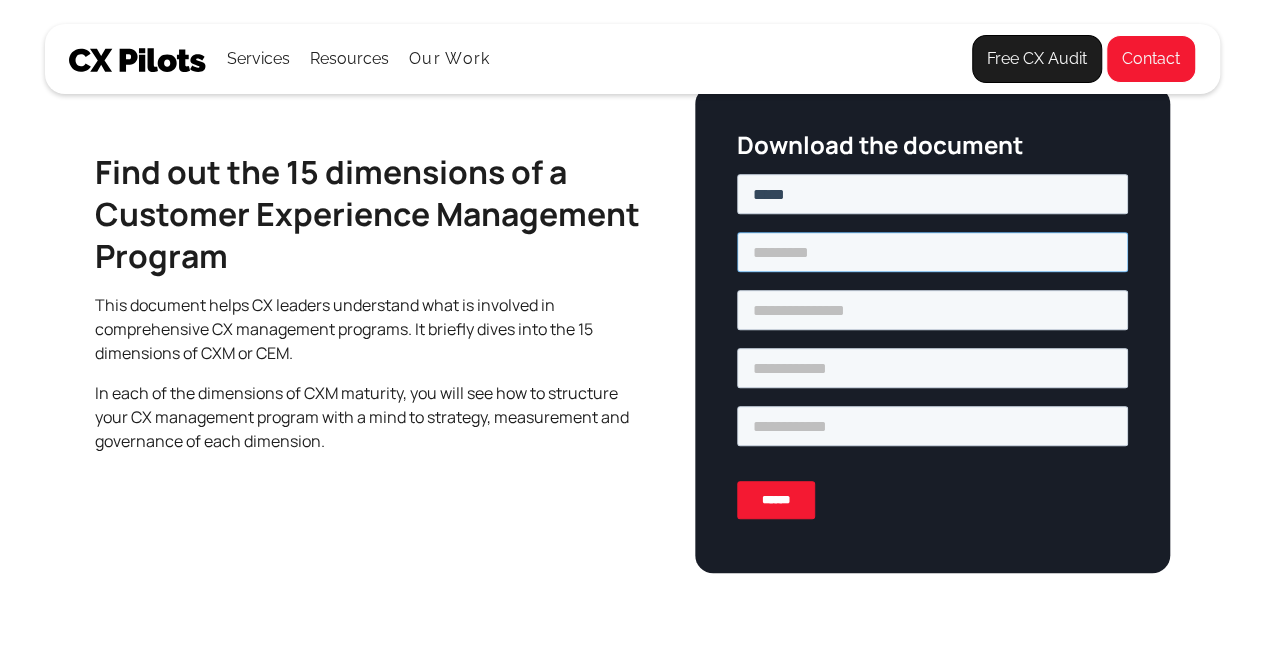 click at bounding box center [931, 252] 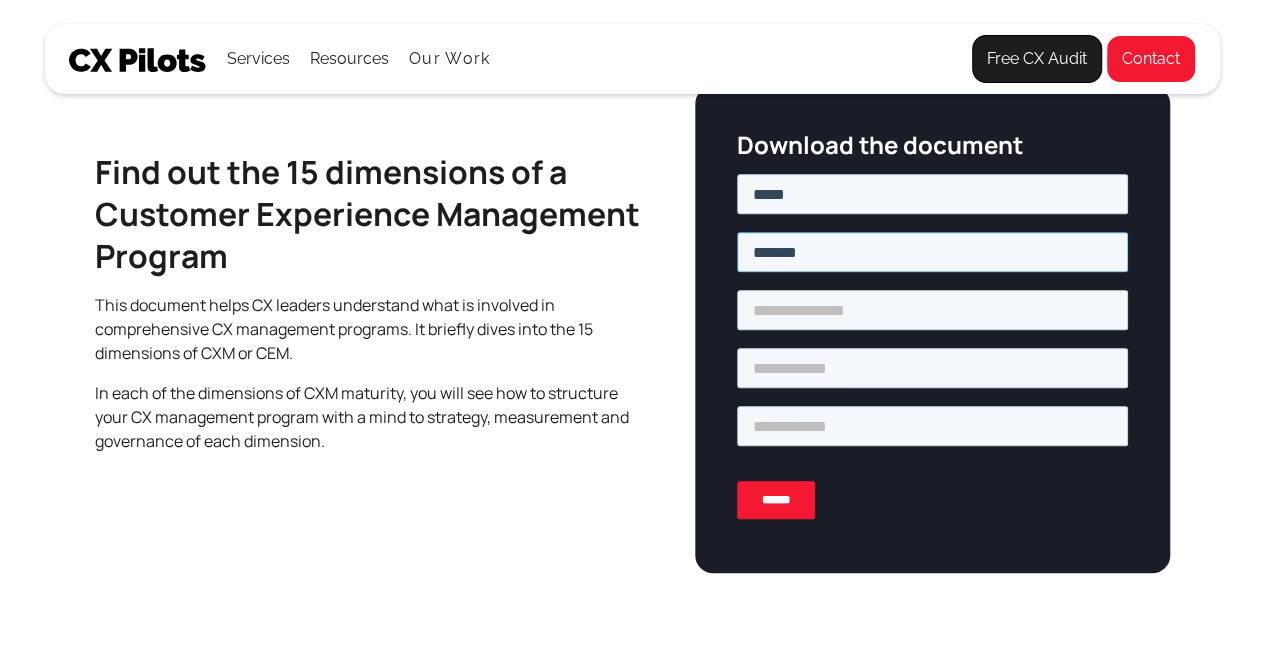 type on "*******" 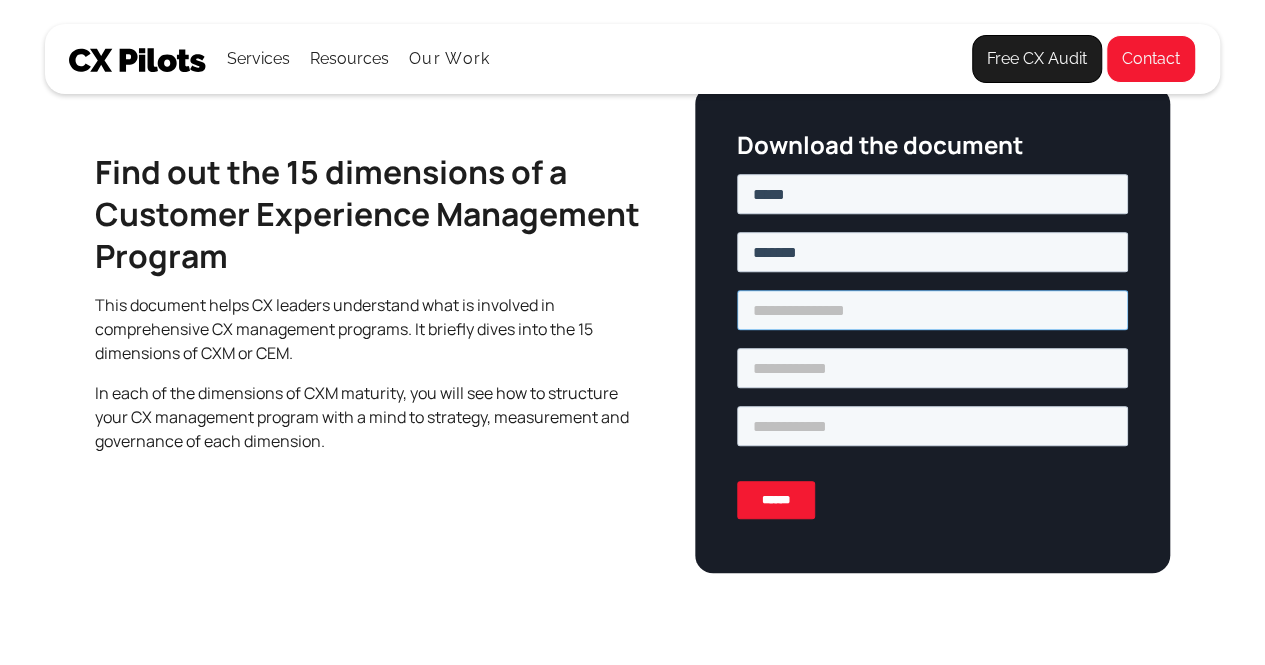 click at bounding box center [931, 310] 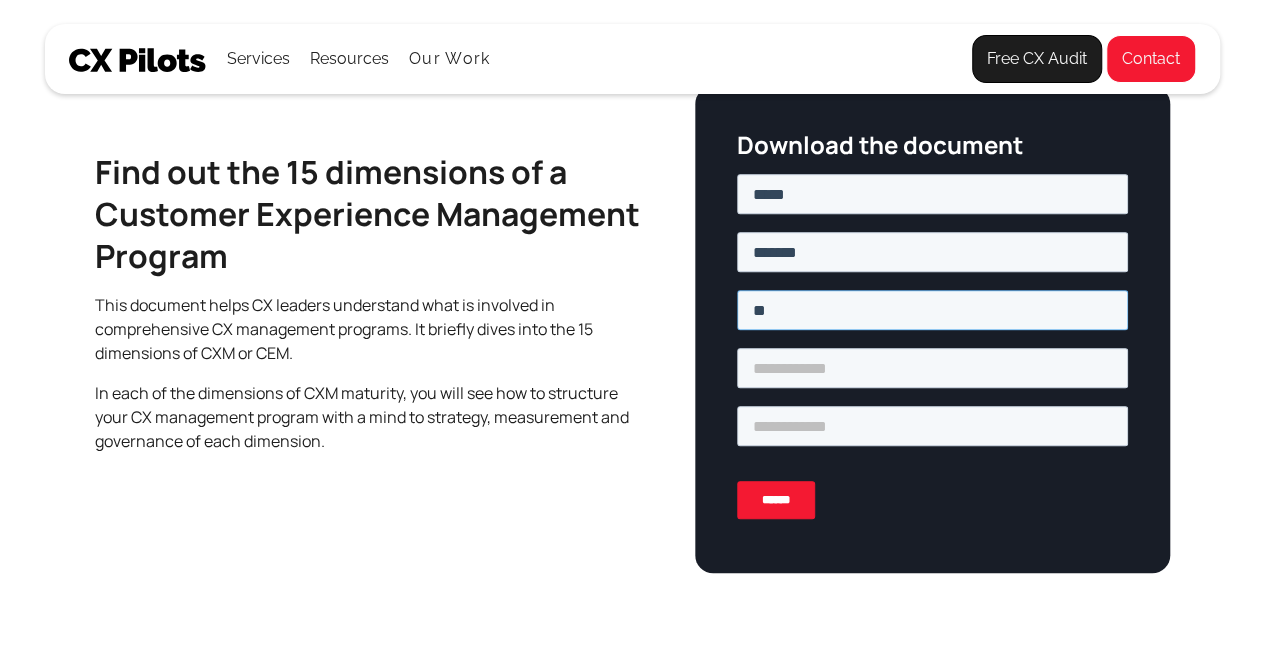 type on "*" 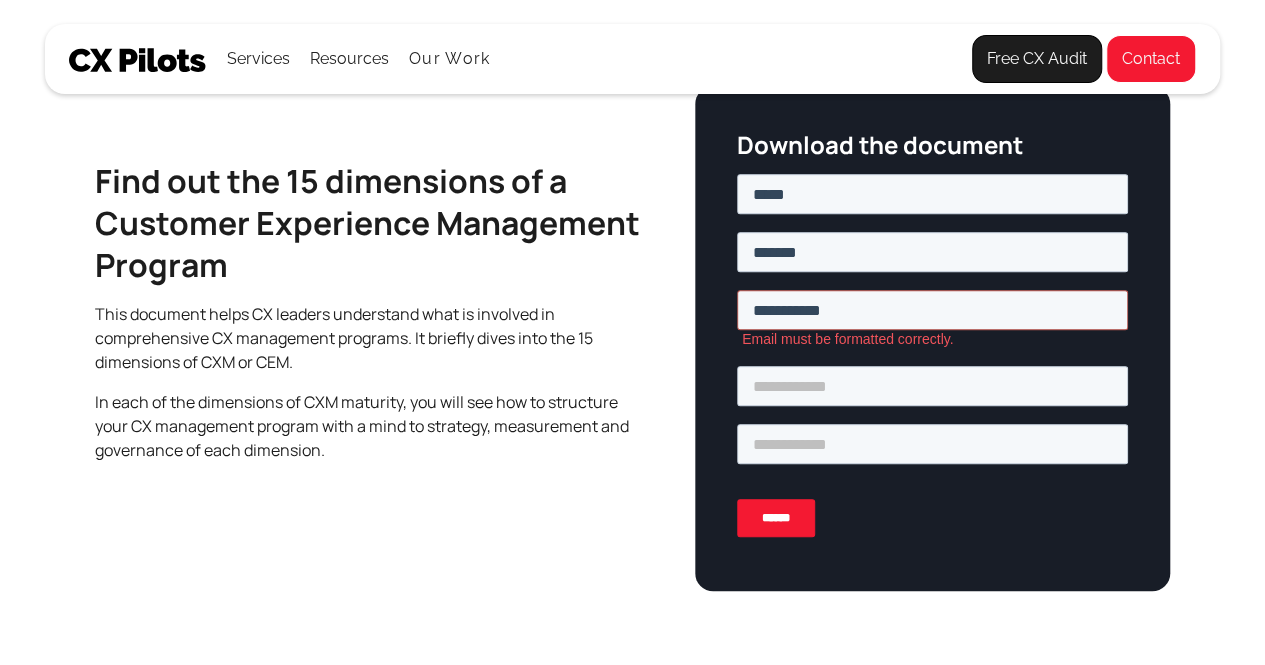 type on "**********" 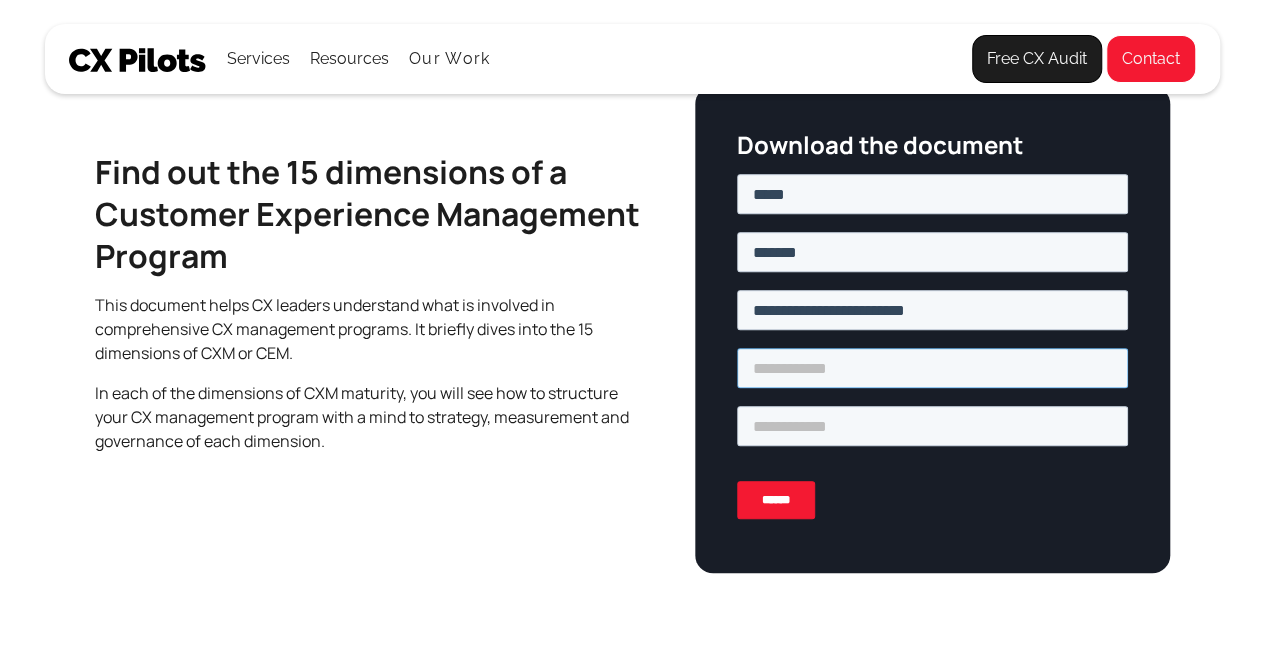 click at bounding box center (931, 368) 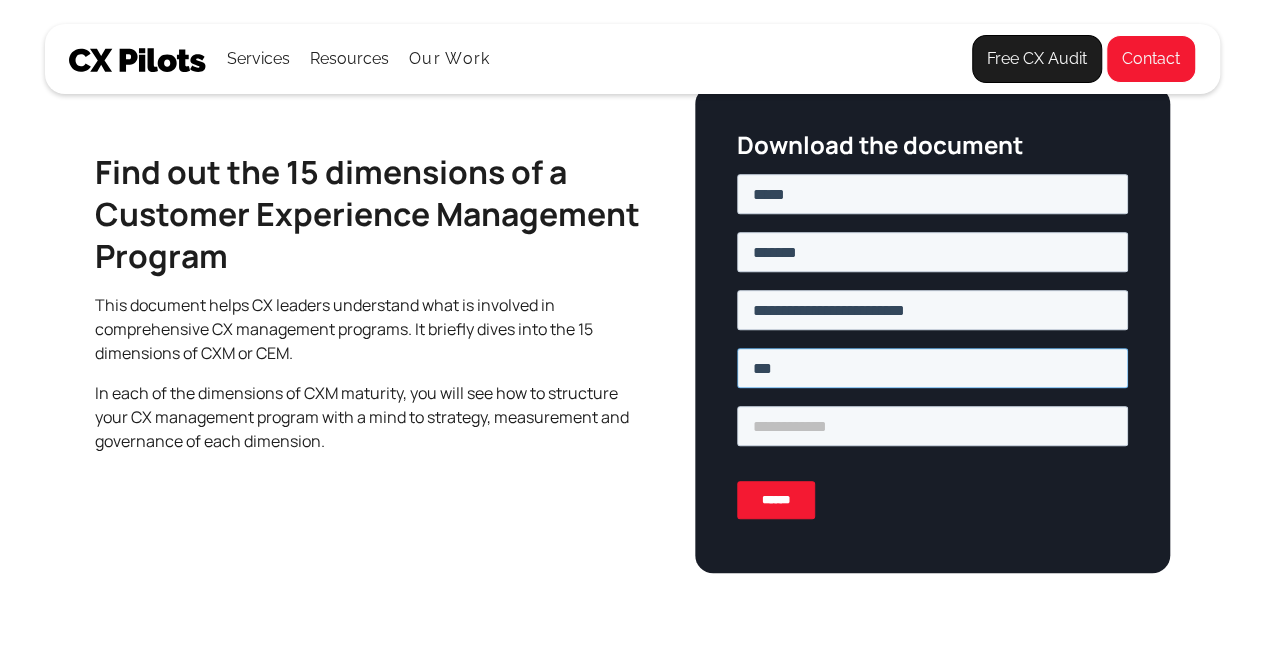 type on "***" 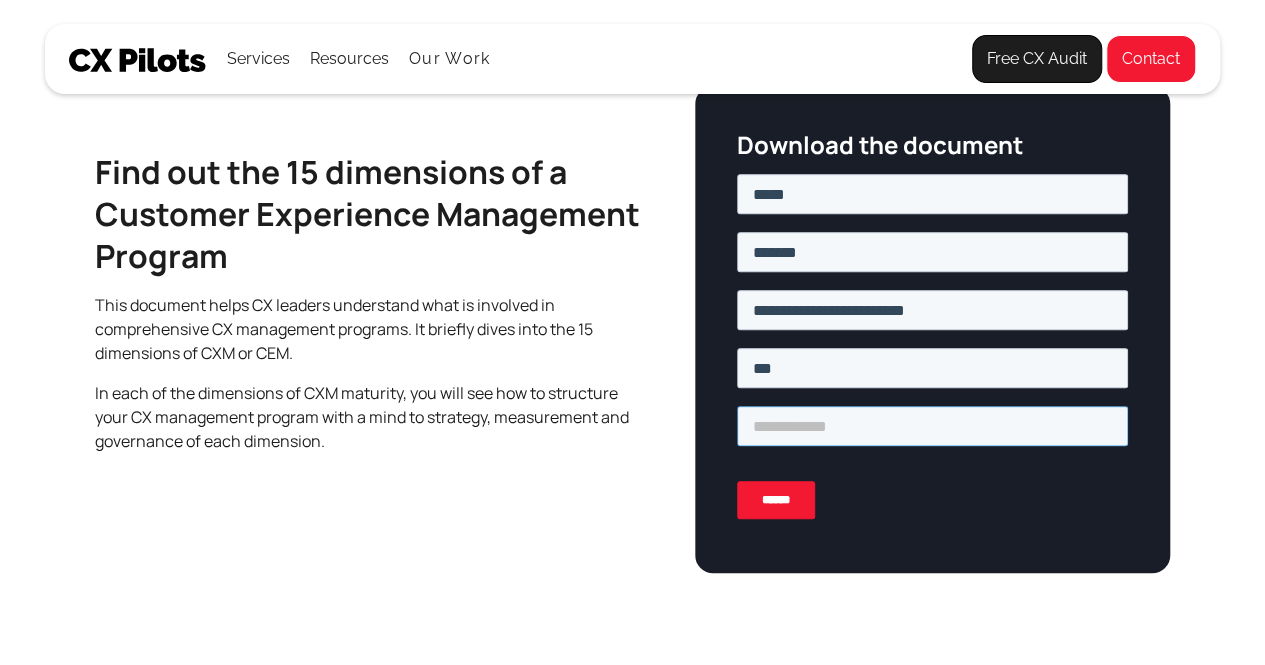 click at bounding box center (931, 426) 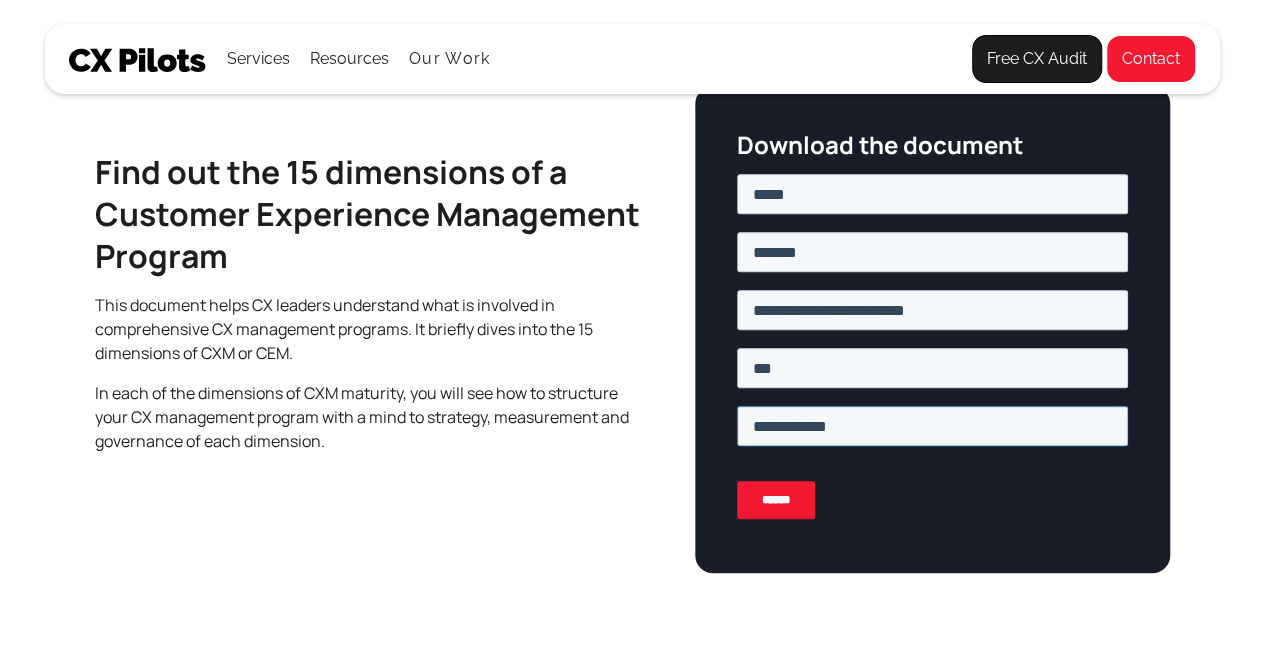 type on "**********" 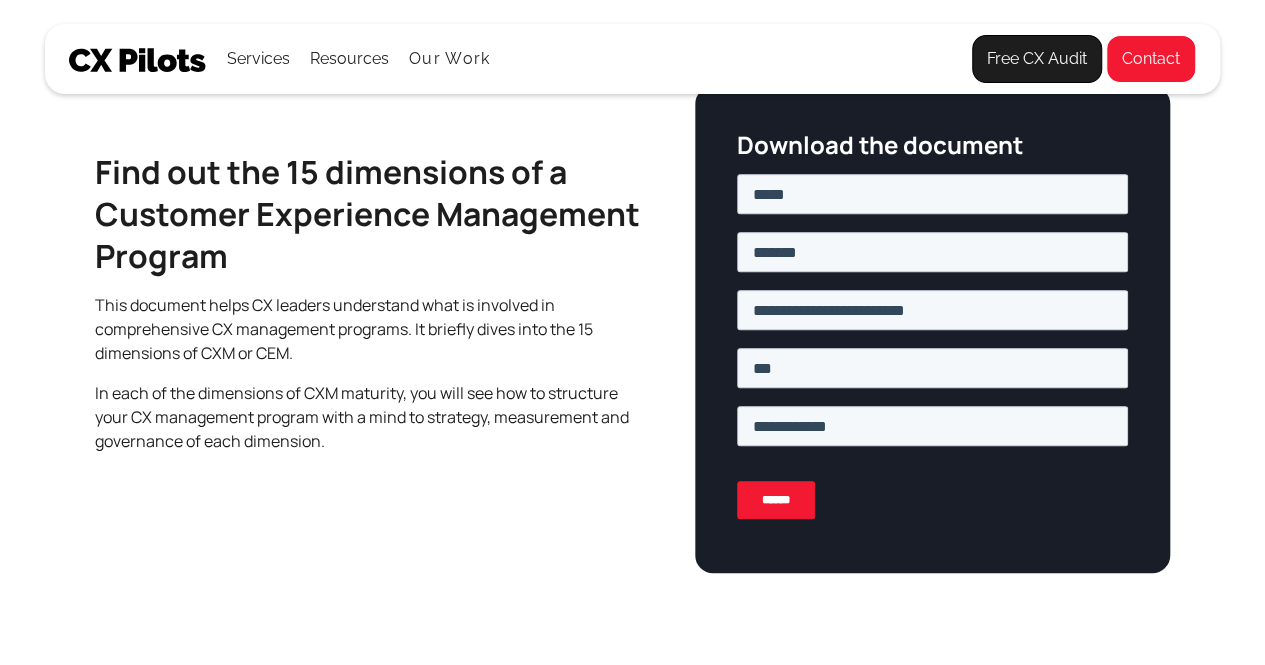 click on "******" at bounding box center (775, 500) 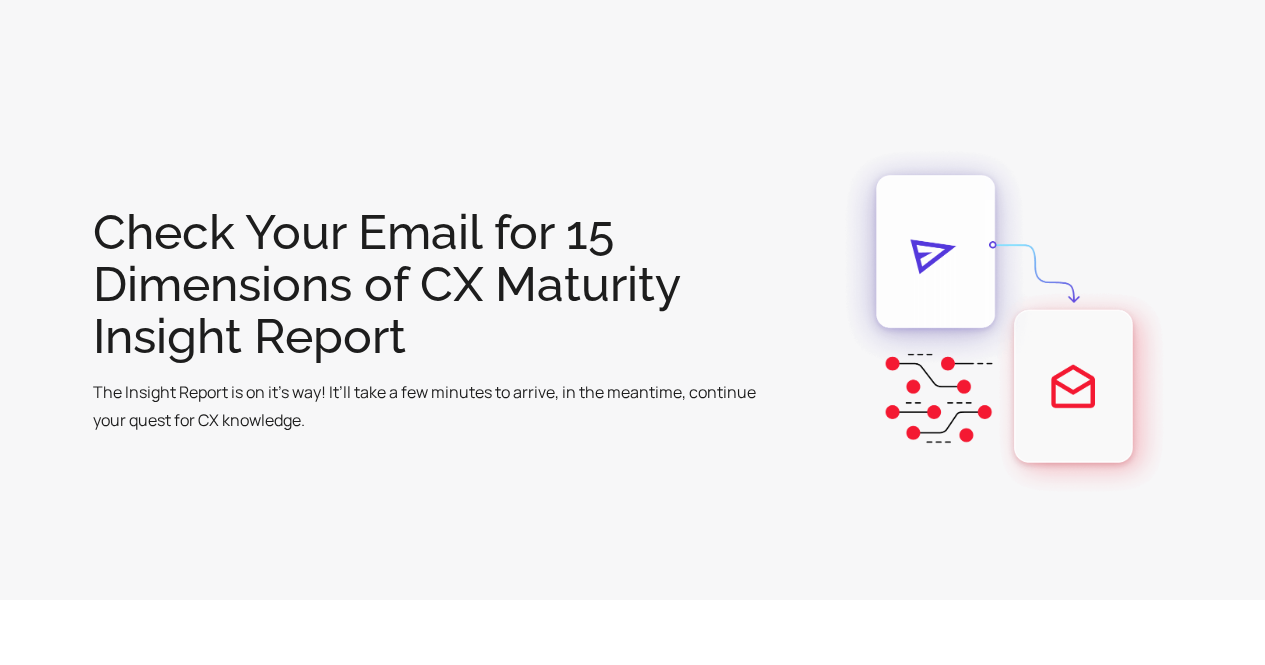 scroll, scrollTop: 0, scrollLeft: 0, axis: both 